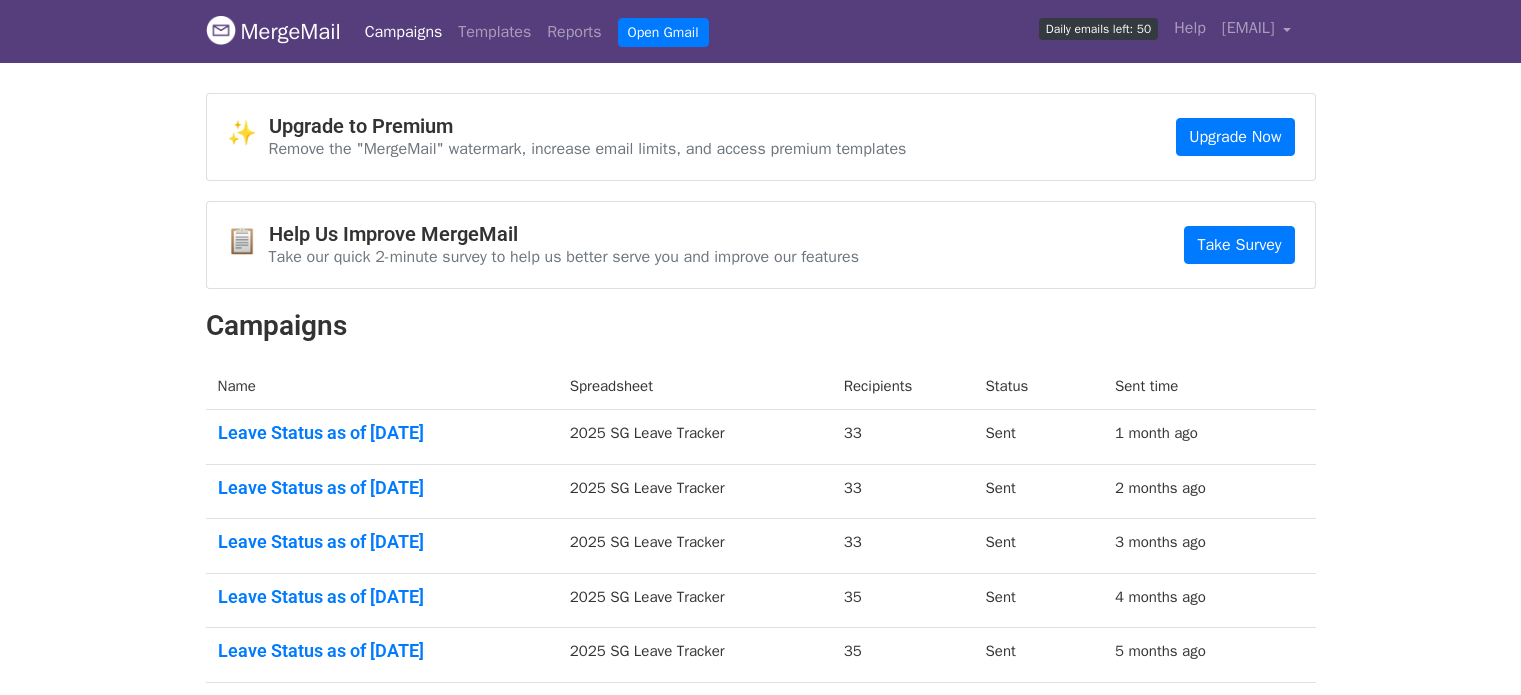 scroll, scrollTop: 0, scrollLeft: 0, axis: both 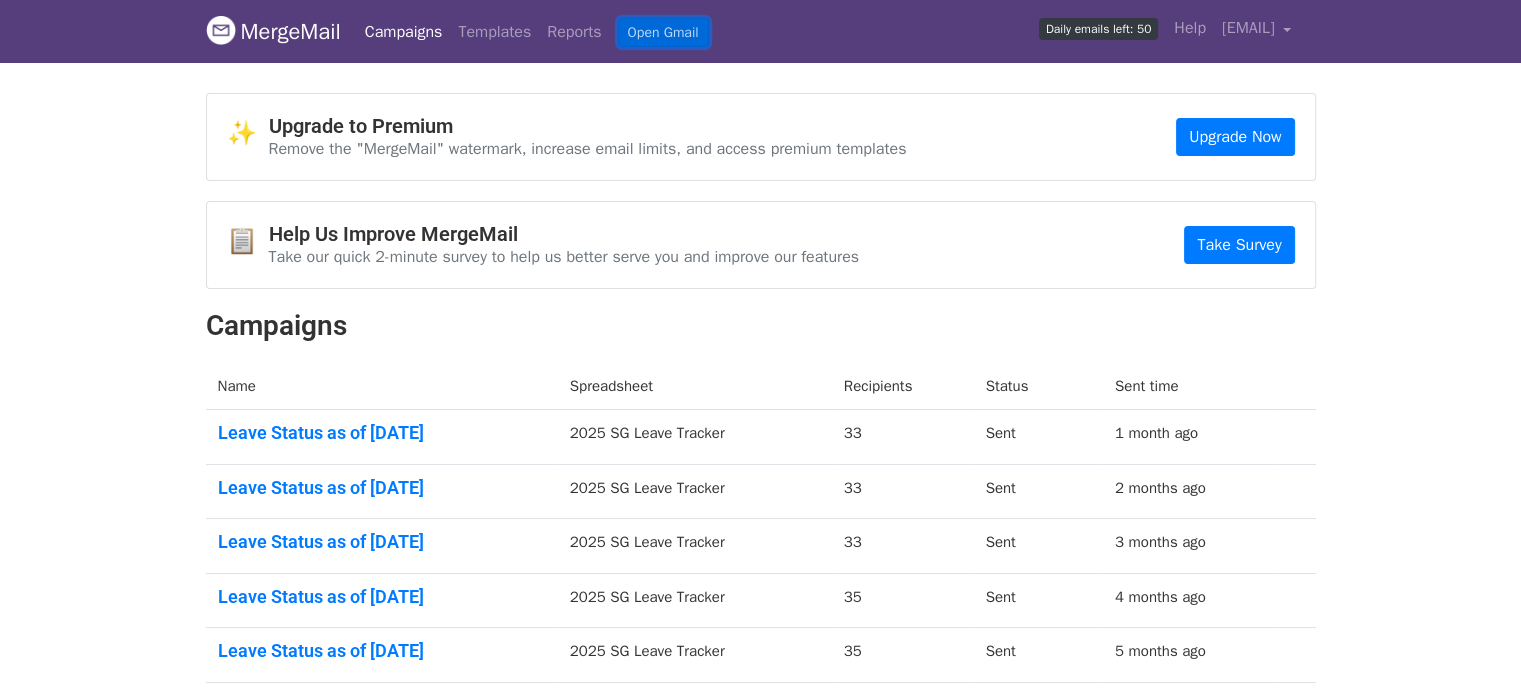 click on "Open Gmail" at bounding box center [663, 32] 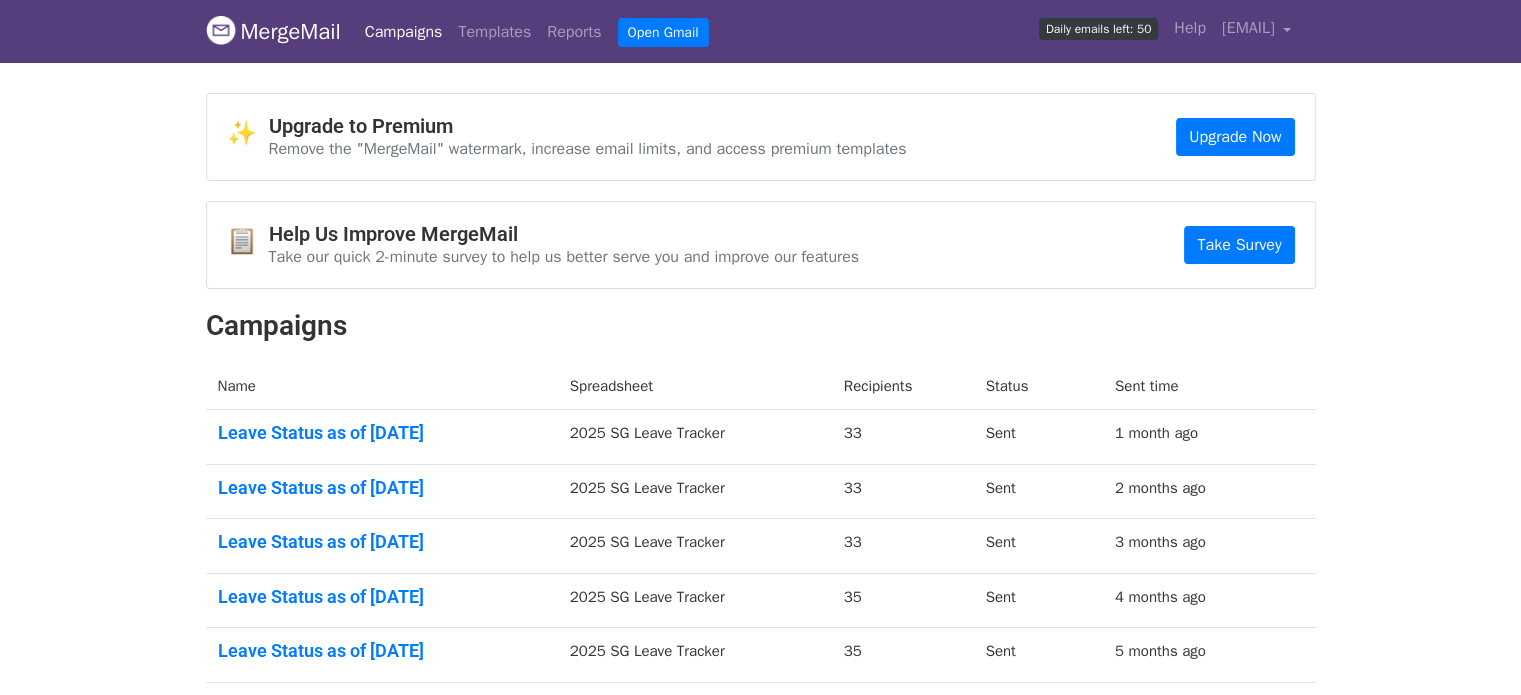 click on "Campaigns" at bounding box center [404, 32] 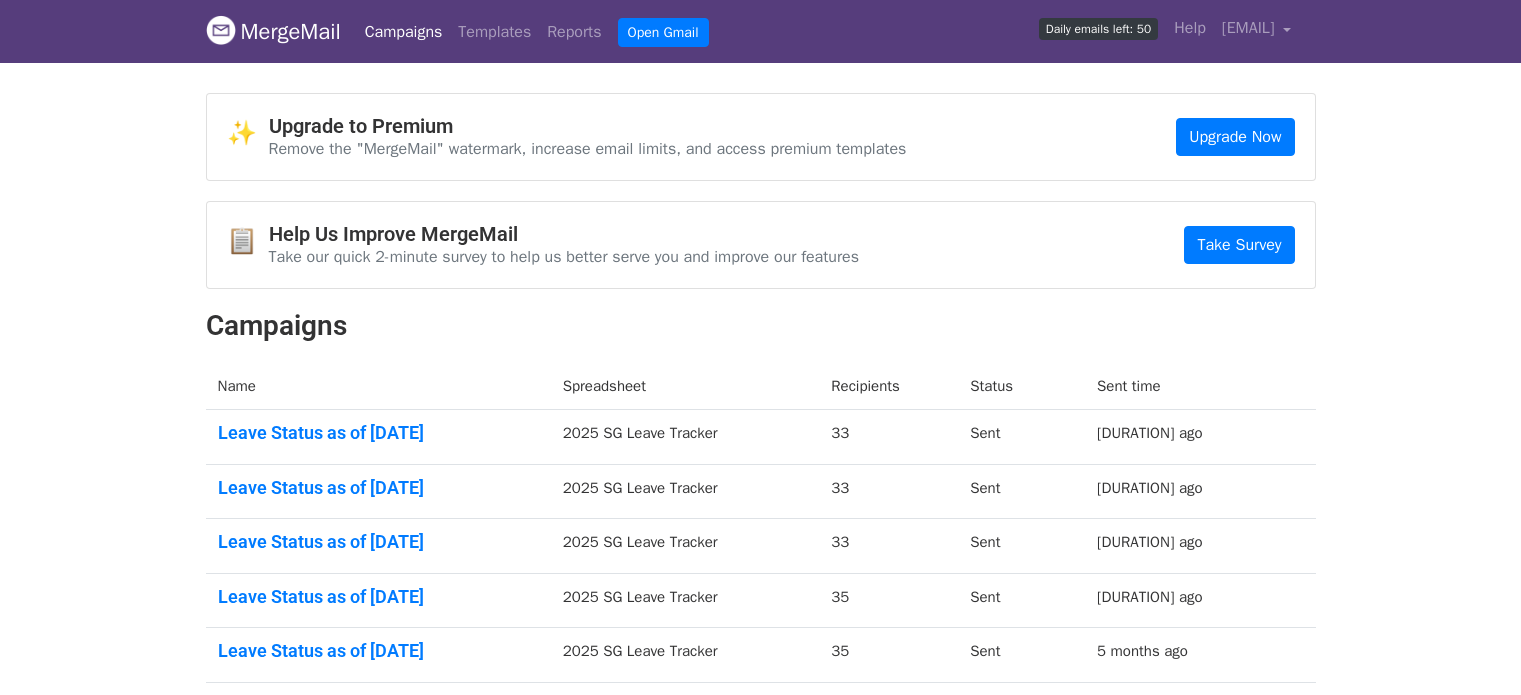 scroll, scrollTop: 0, scrollLeft: 0, axis: both 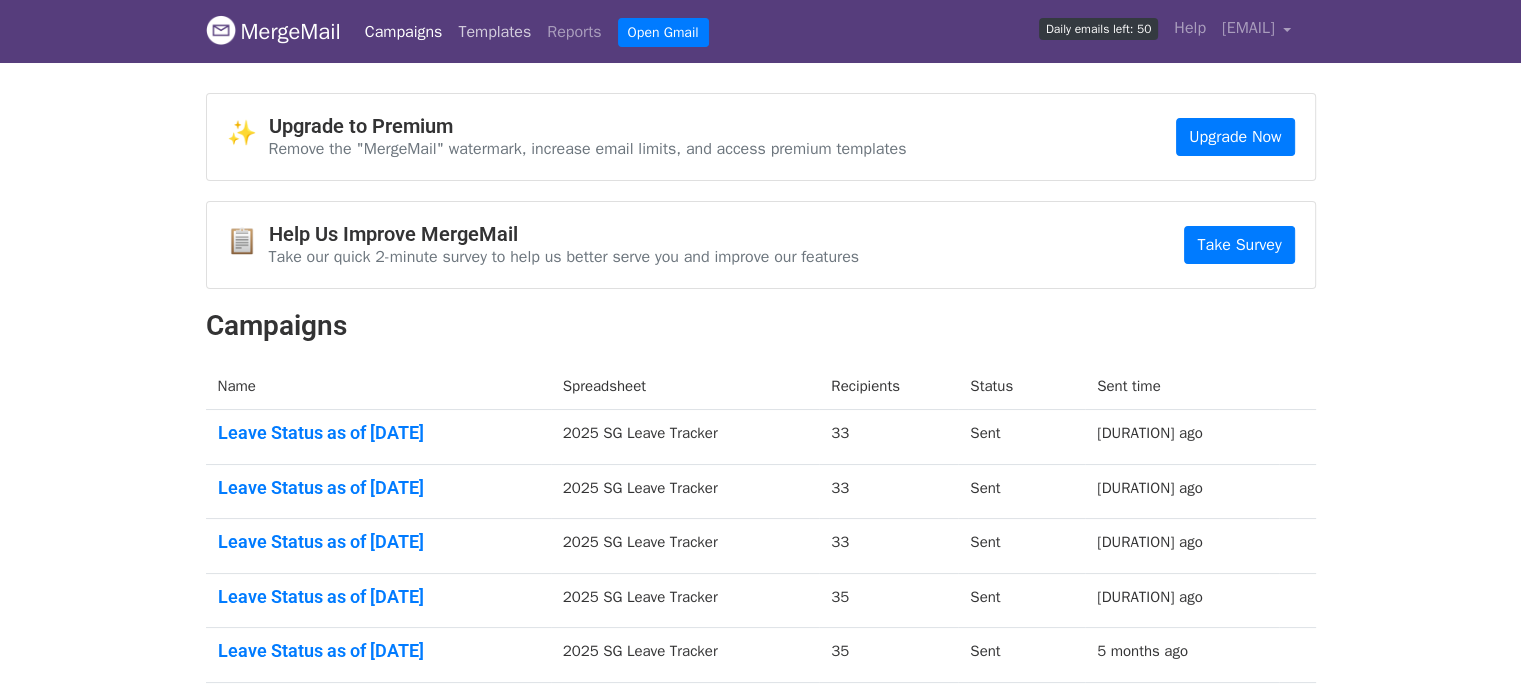 click on "Templates" at bounding box center (494, 32) 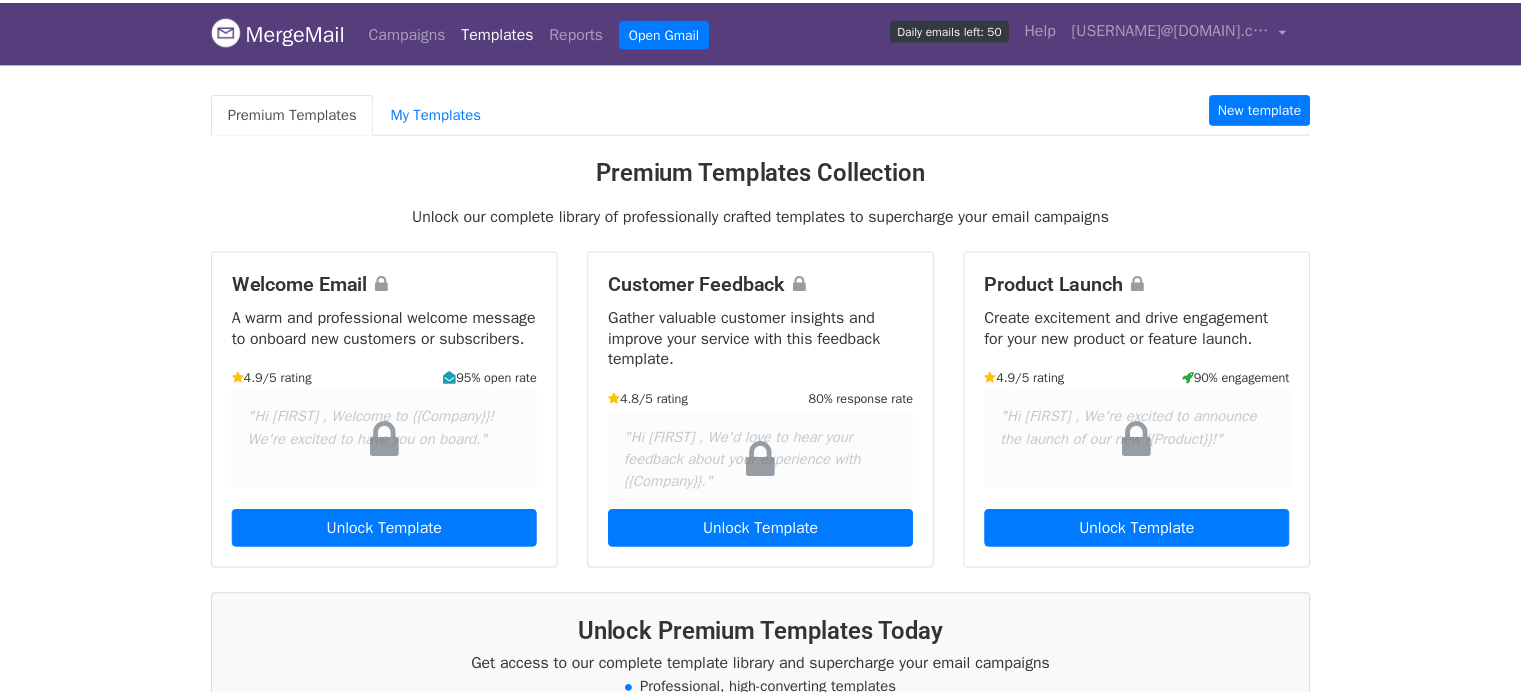 scroll, scrollTop: 0, scrollLeft: 0, axis: both 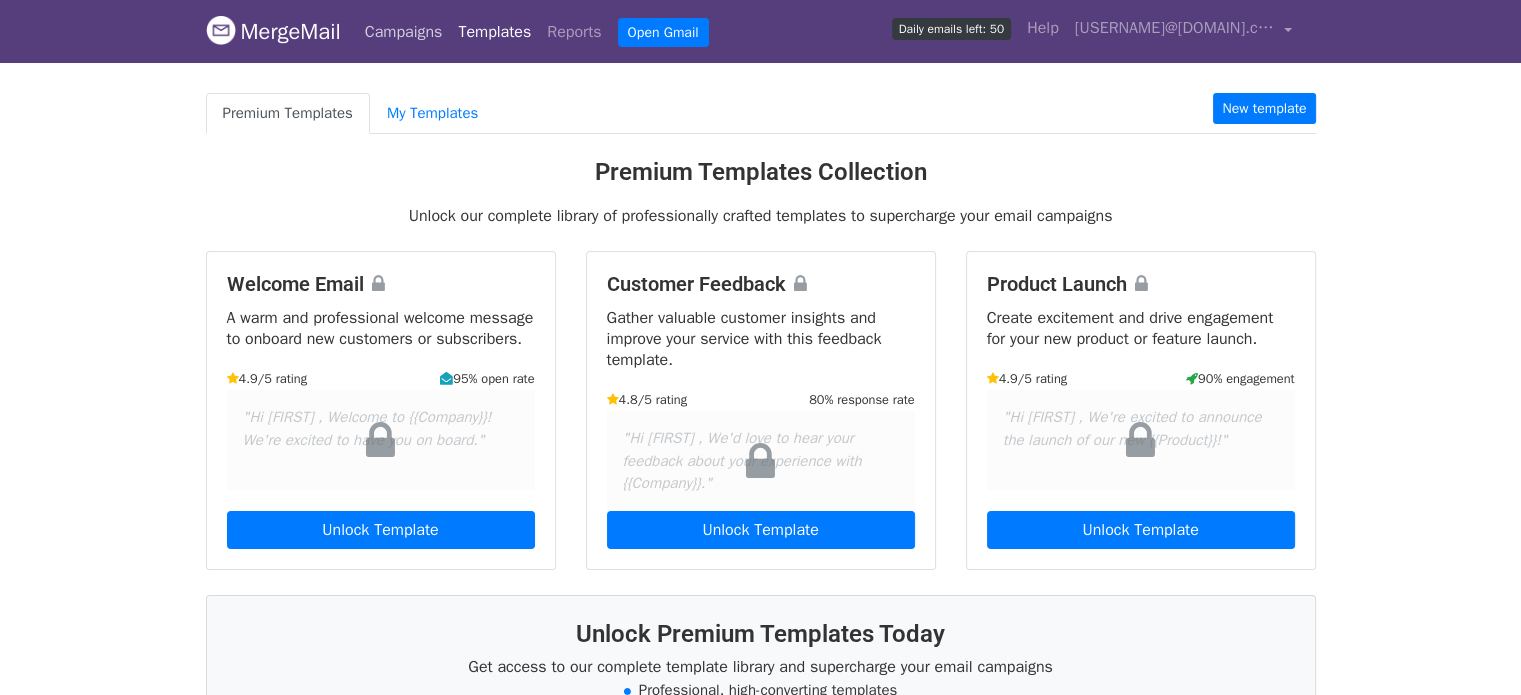 click on "Campaigns" at bounding box center (404, 32) 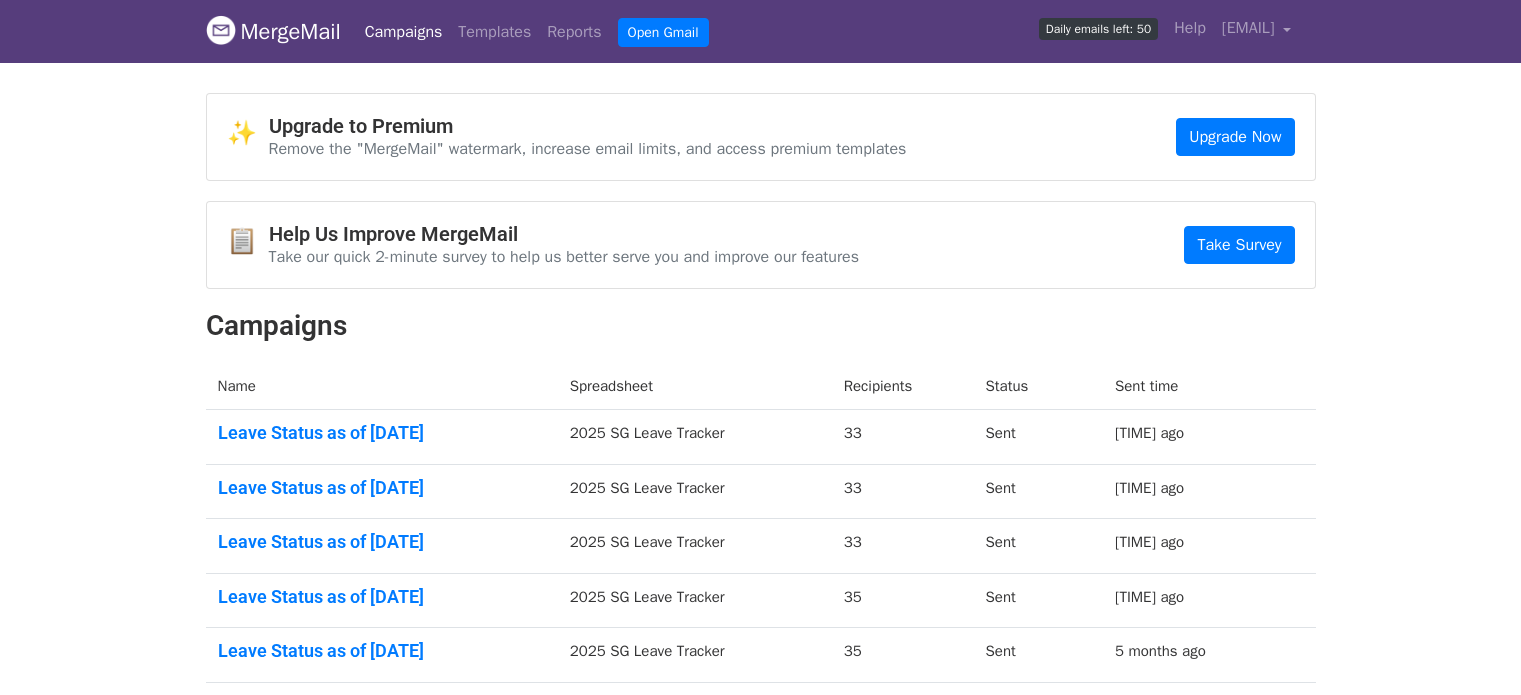 scroll, scrollTop: 0, scrollLeft: 0, axis: both 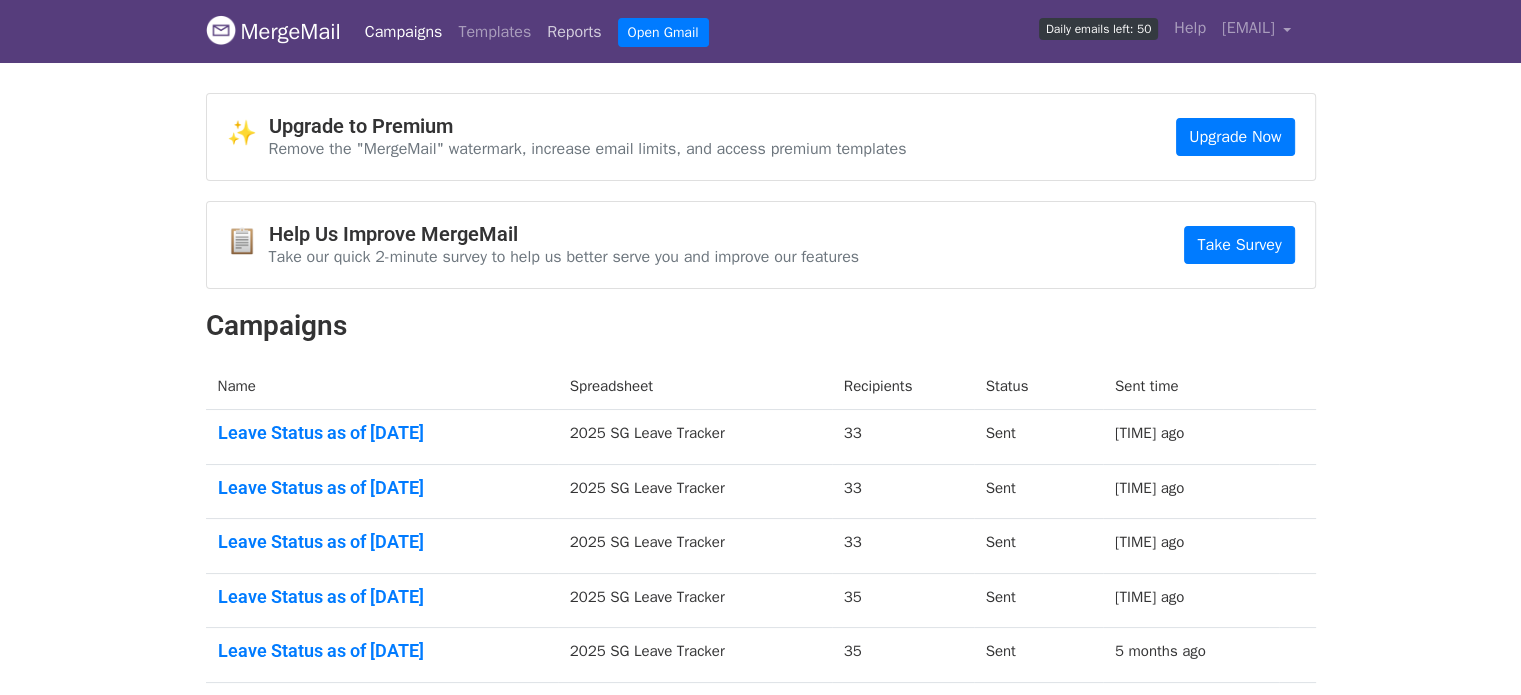 click on "Reports" at bounding box center [574, 32] 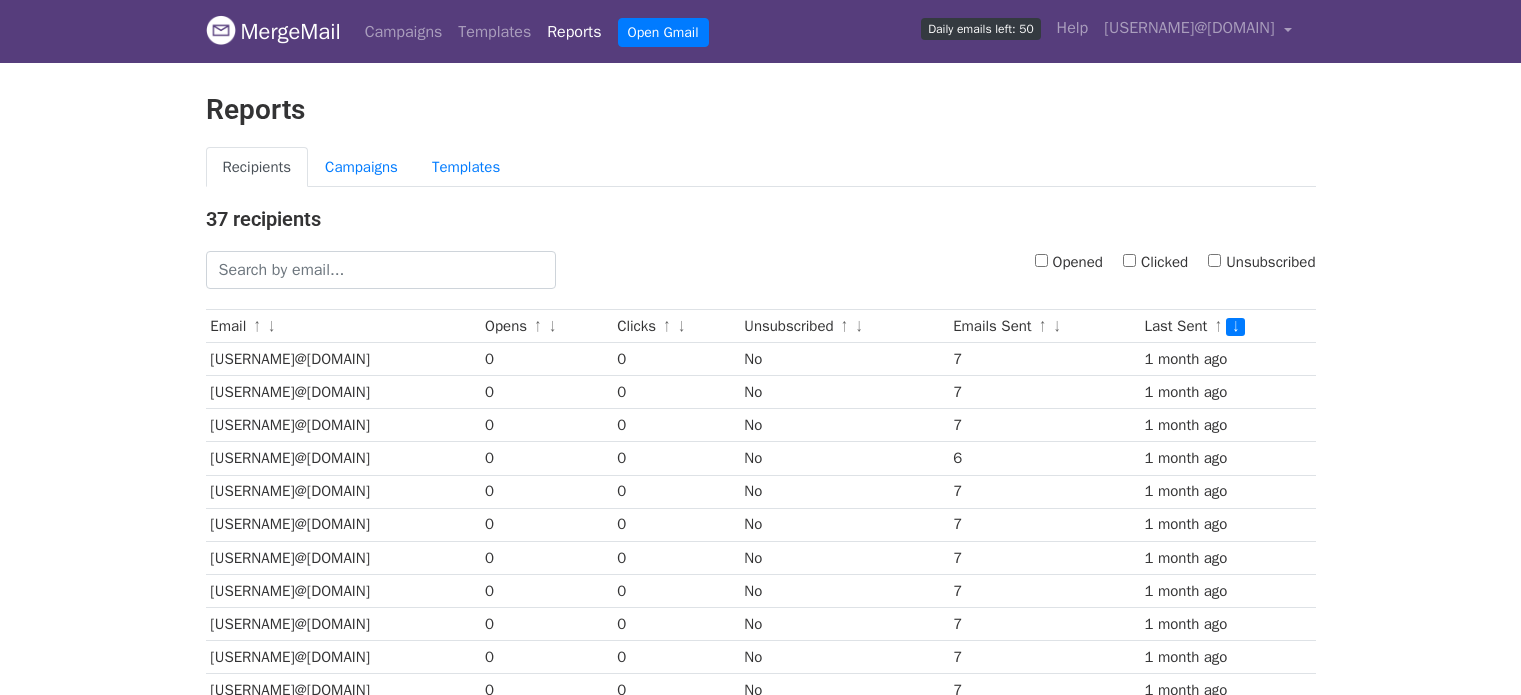 scroll, scrollTop: 0, scrollLeft: 0, axis: both 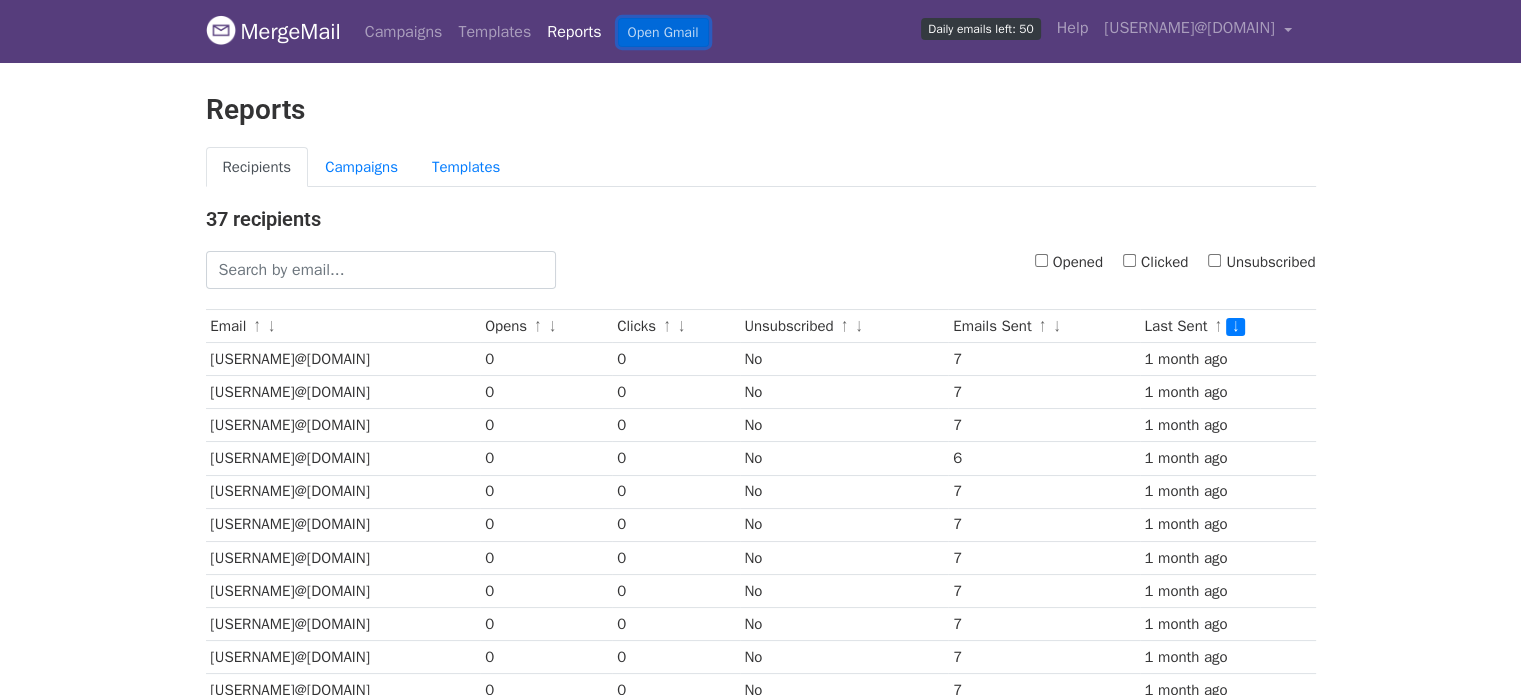 click on "Open Gmail" at bounding box center (663, 32) 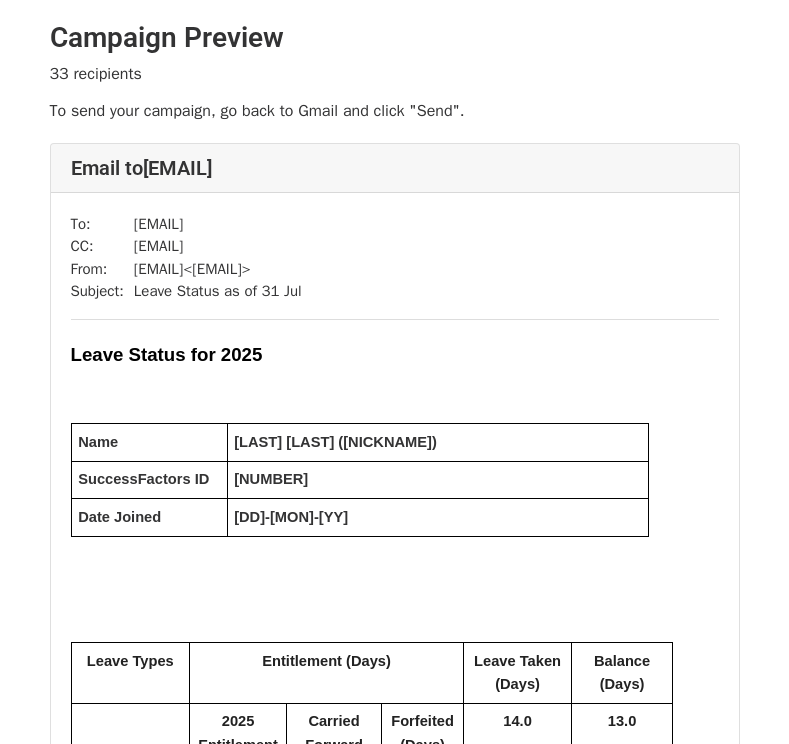 scroll, scrollTop: 0, scrollLeft: 0, axis: both 